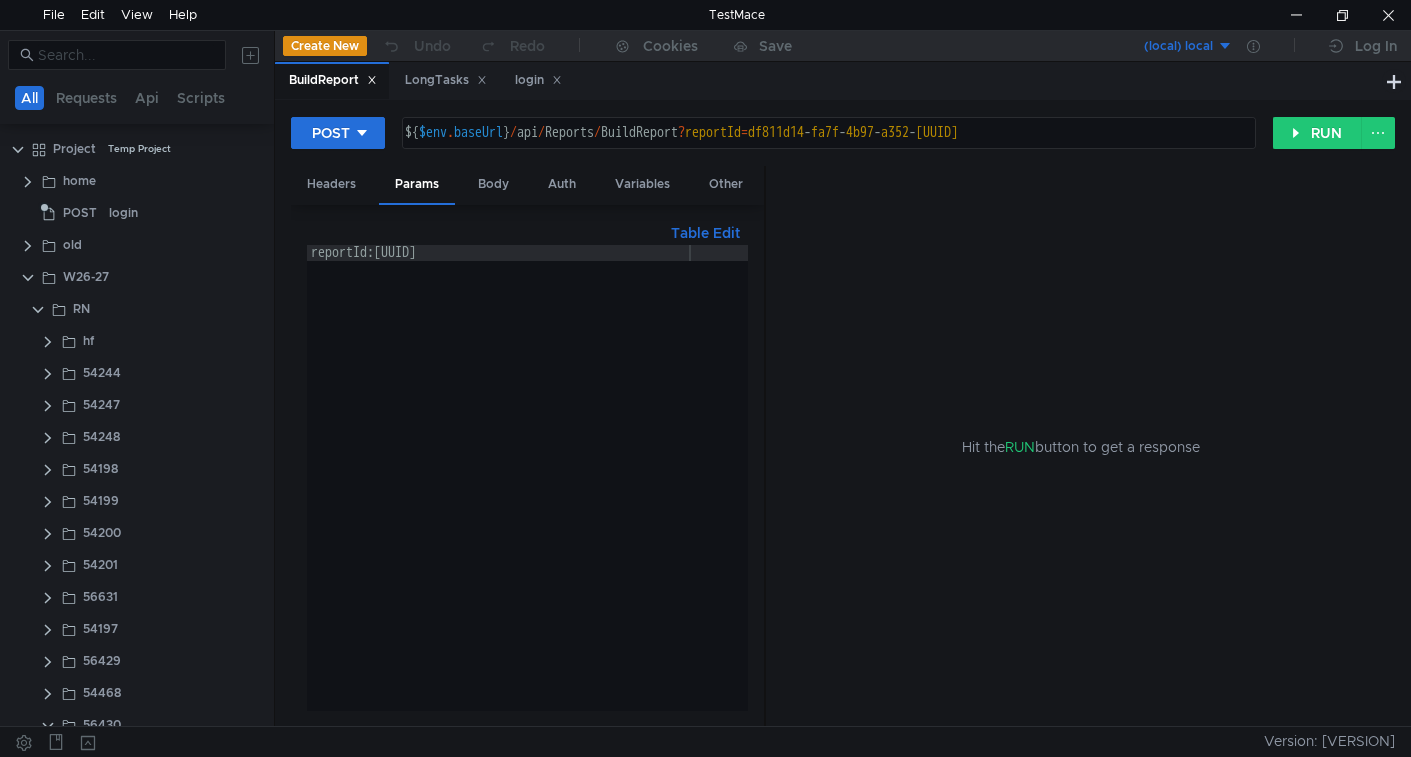 click on "reportId:df811d14-fa7f-4b97-a352-af39592fff1e" at bounding box center [527, 493] 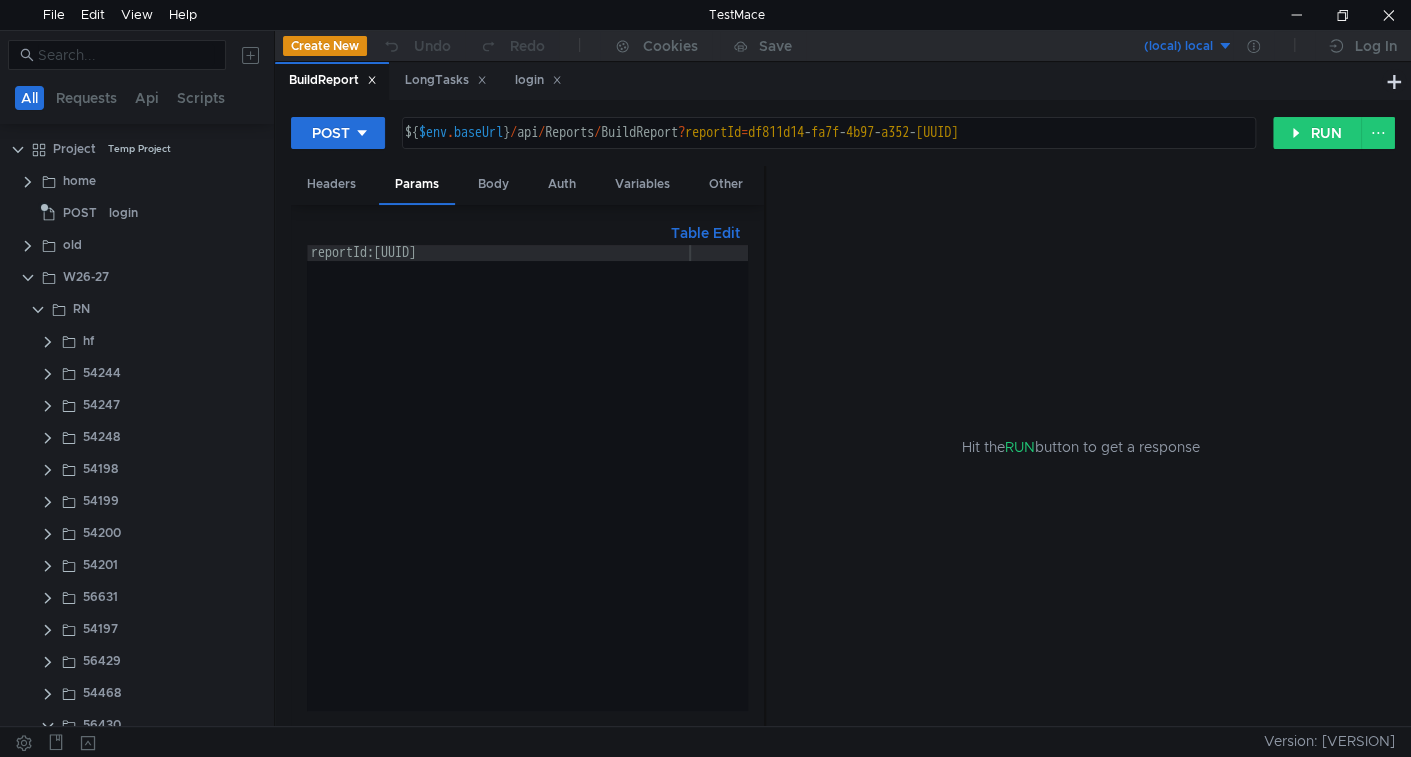scroll, scrollTop: 88, scrollLeft: 0, axis: vertical 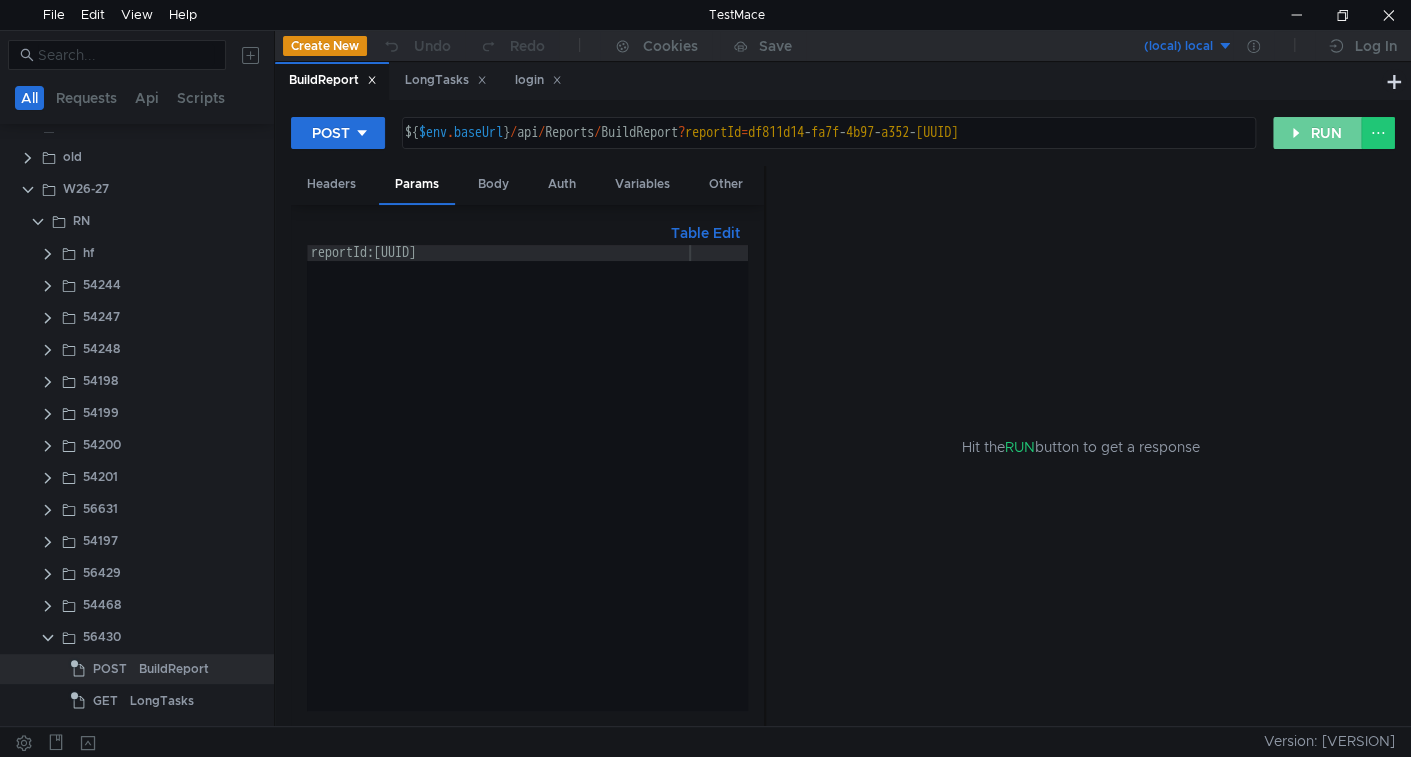 click on "RUN" at bounding box center (1317, 133) 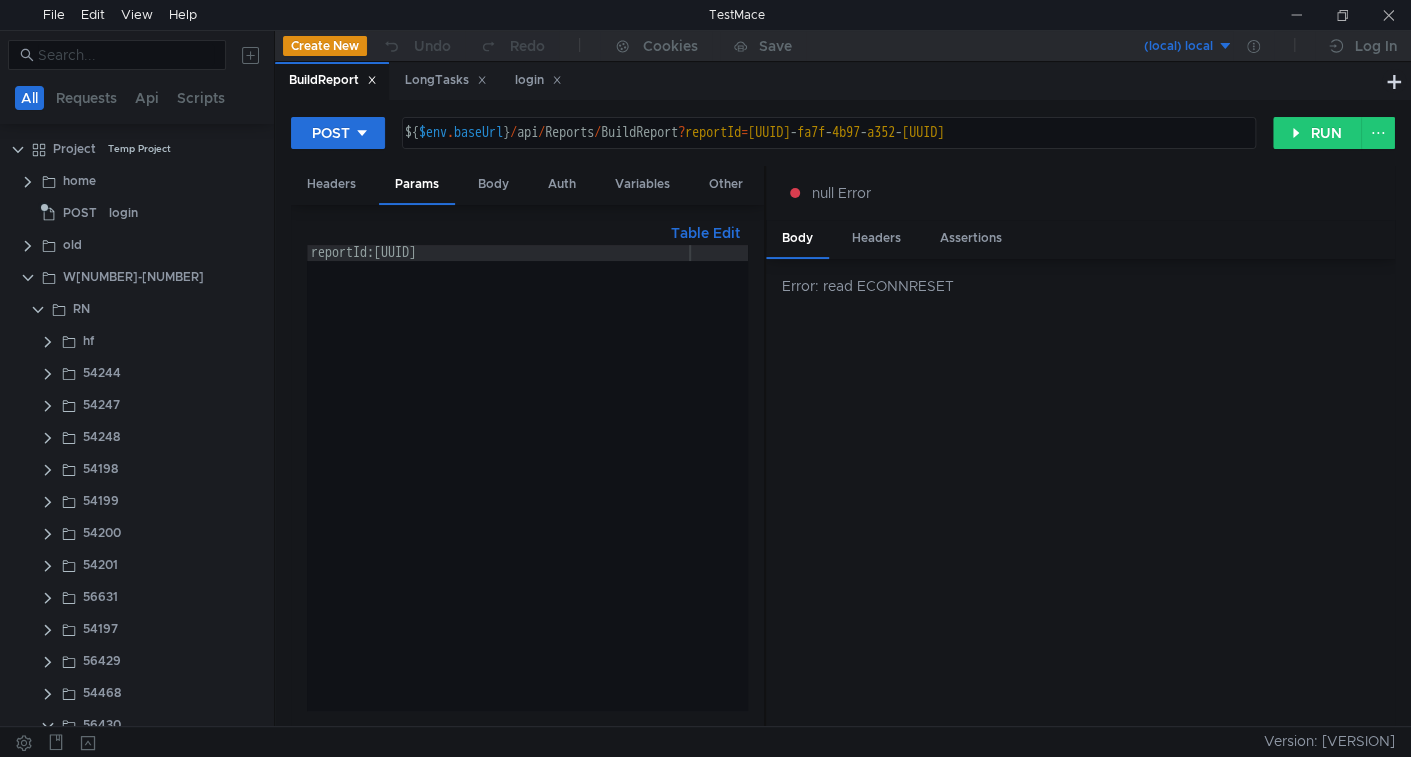 scroll, scrollTop: 0, scrollLeft: 0, axis: both 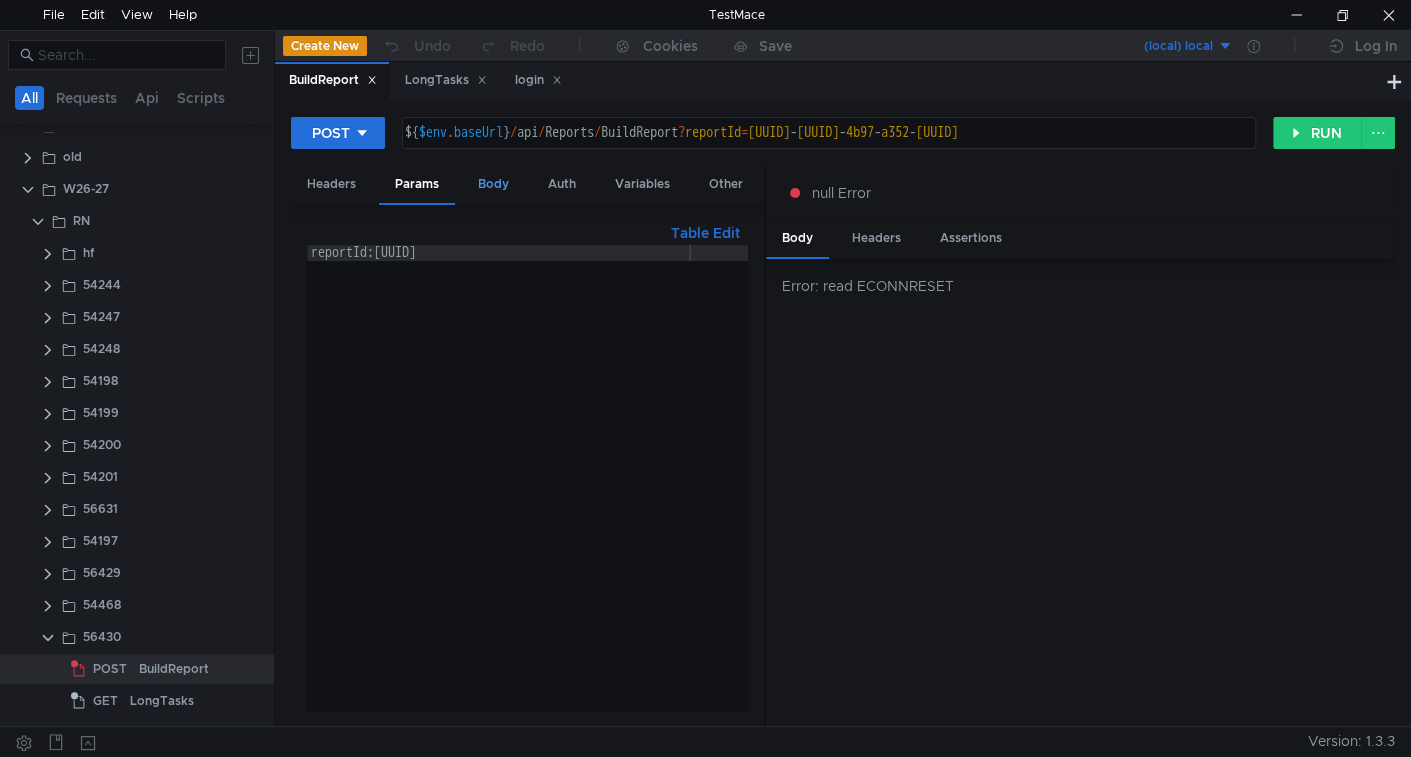 click on "Body" at bounding box center (493, 184) 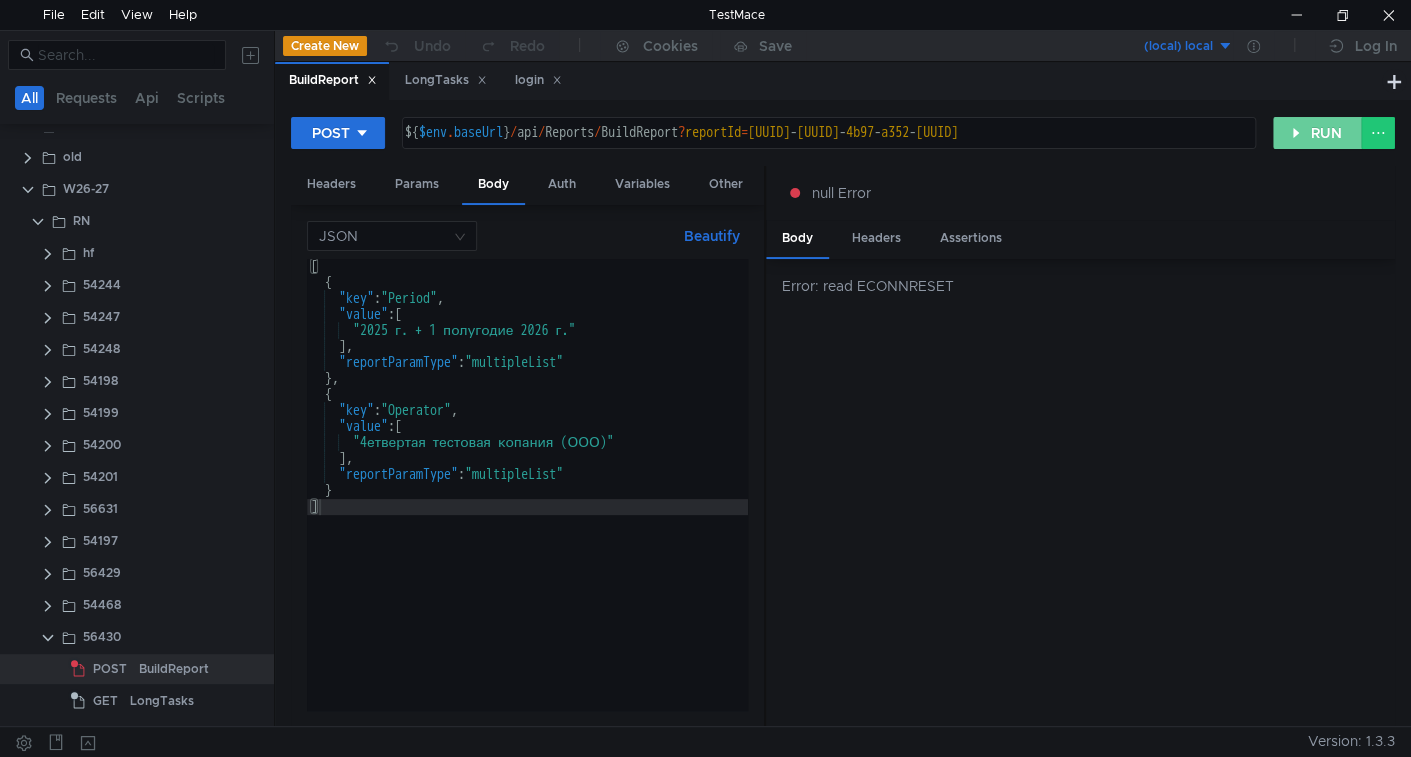 click on "RUN" at bounding box center (1317, 133) 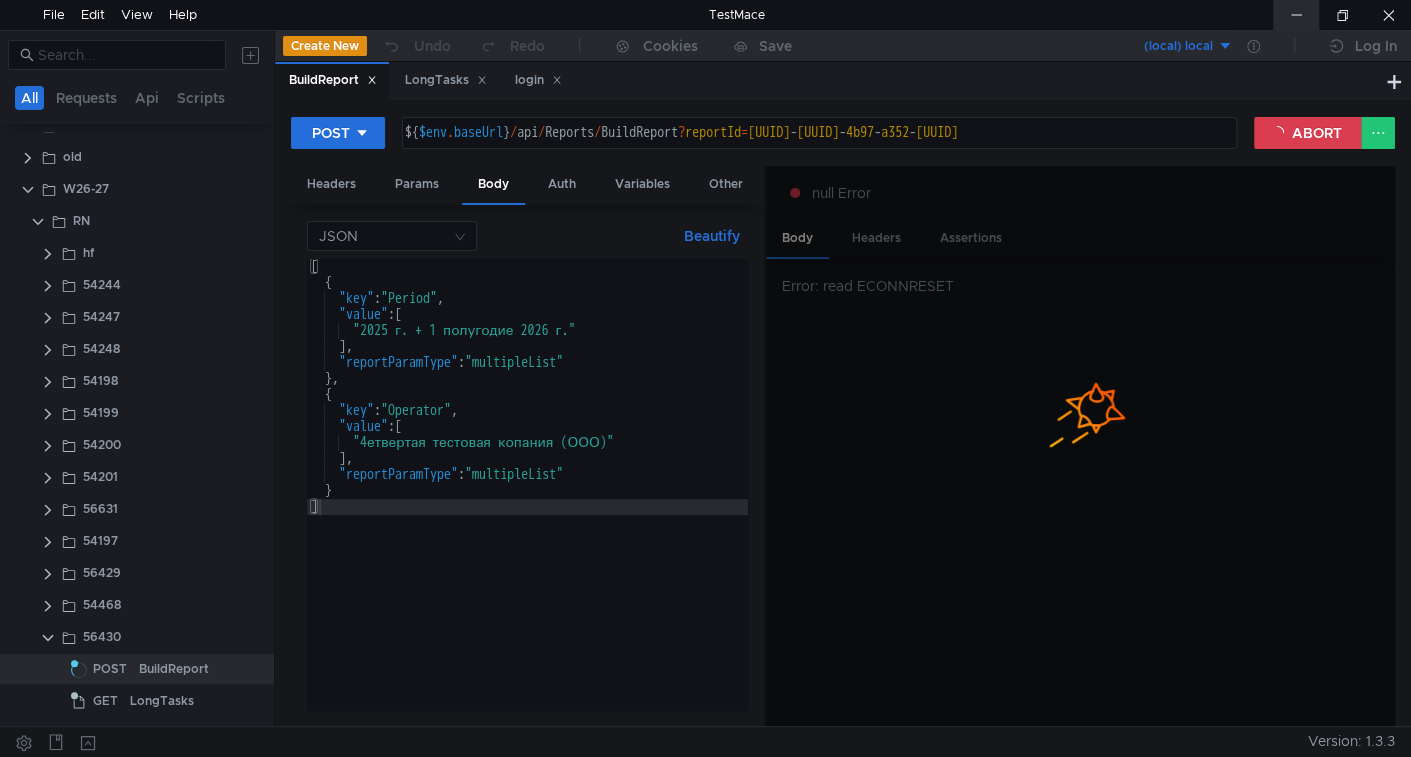 click at bounding box center [1296, 15] 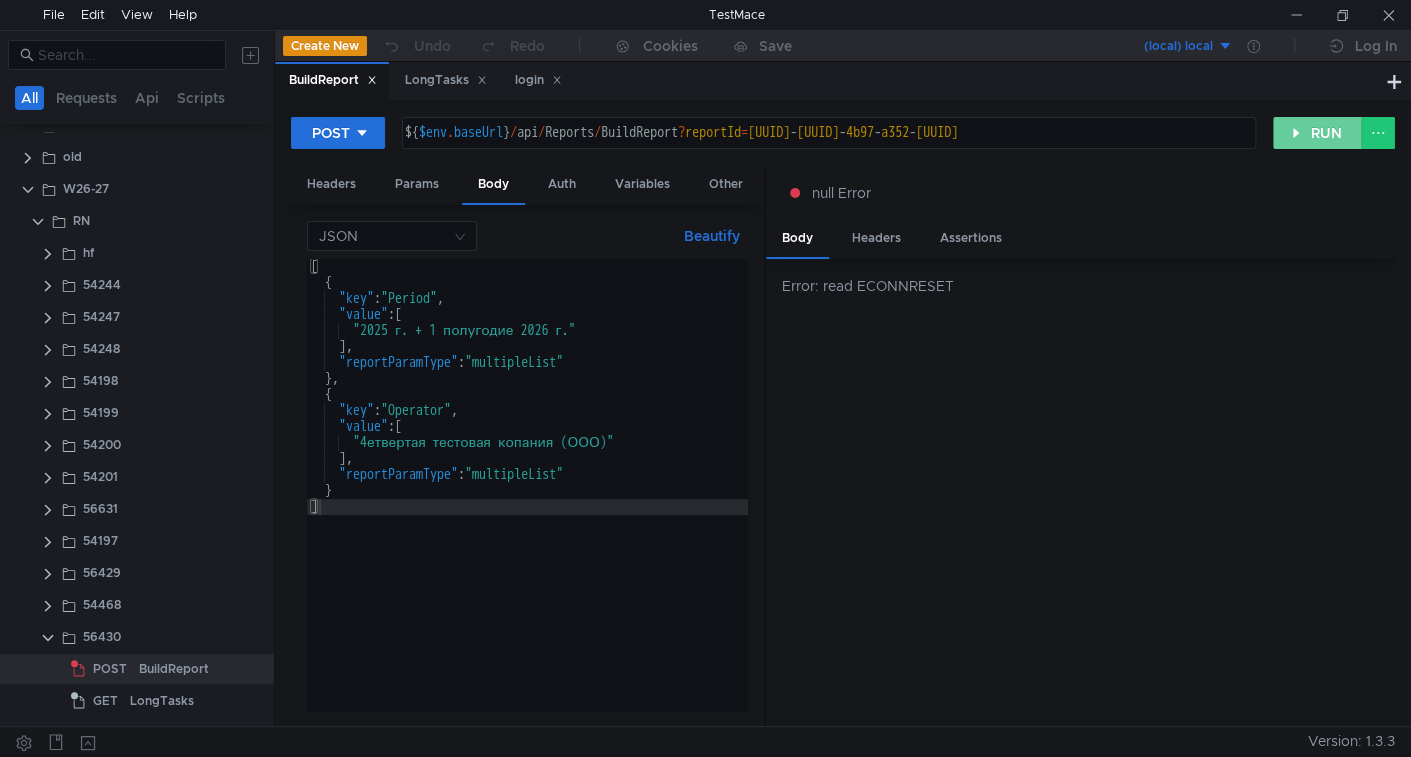 drag, startPoint x: 1328, startPoint y: 129, endPoint x: 1313, endPoint y: 129, distance: 15 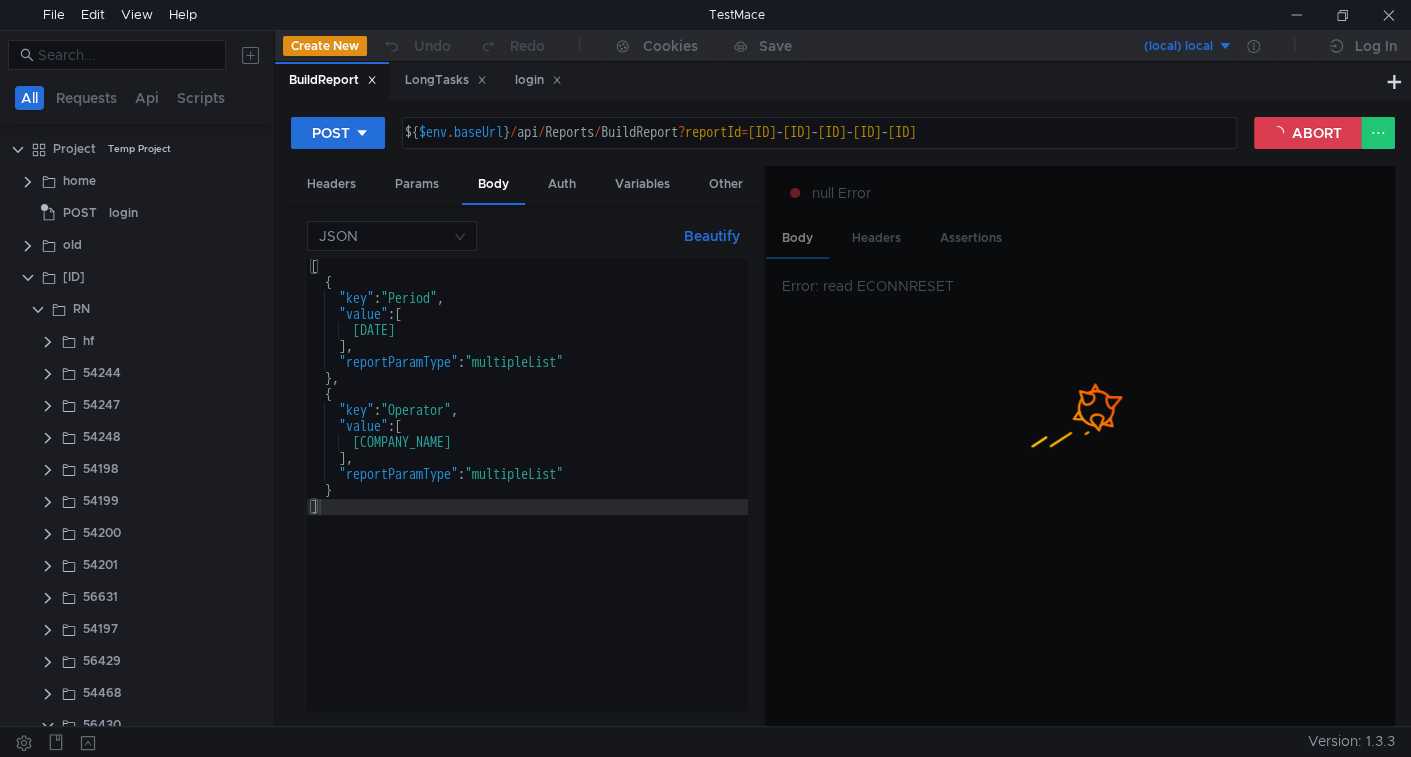 scroll, scrollTop: 0, scrollLeft: 0, axis: both 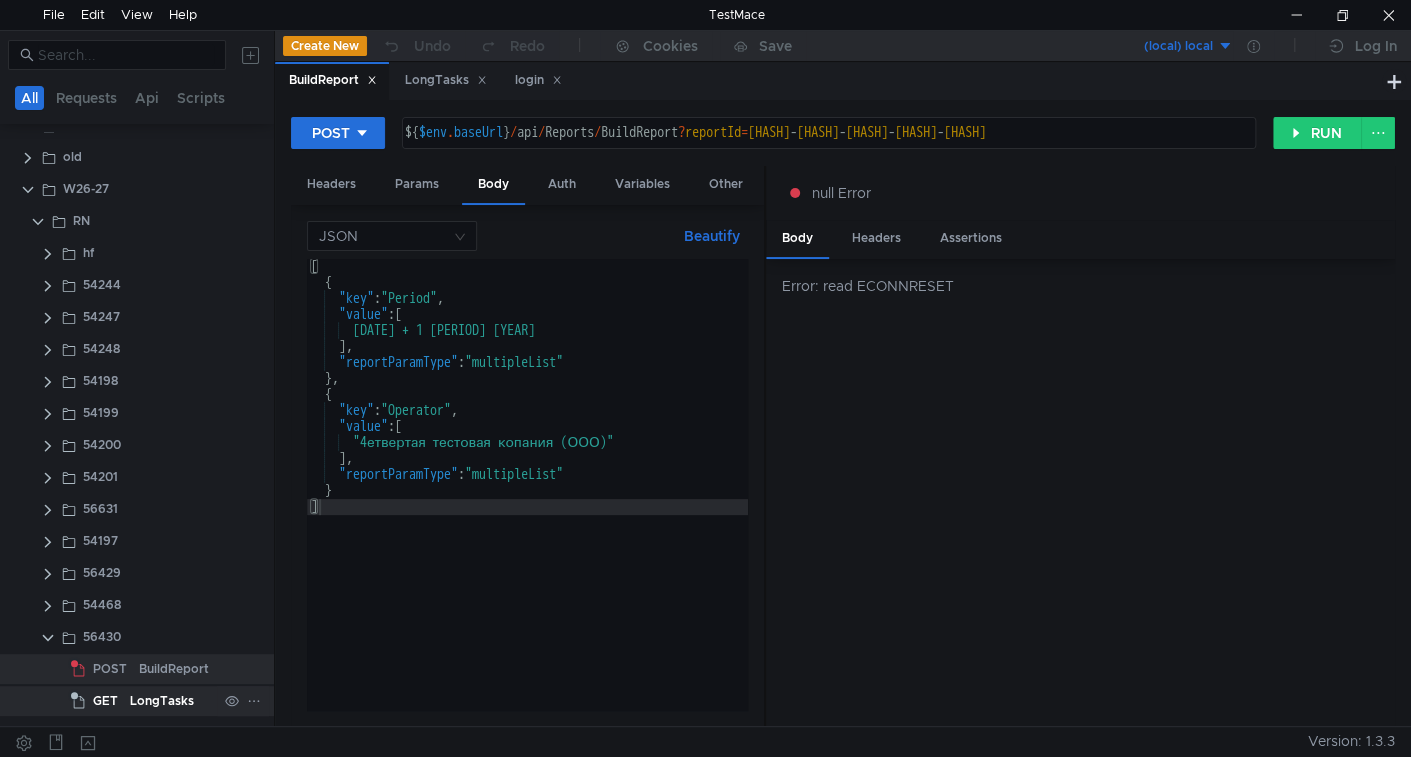 click on "LongTasks" at bounding box center [174, 669] 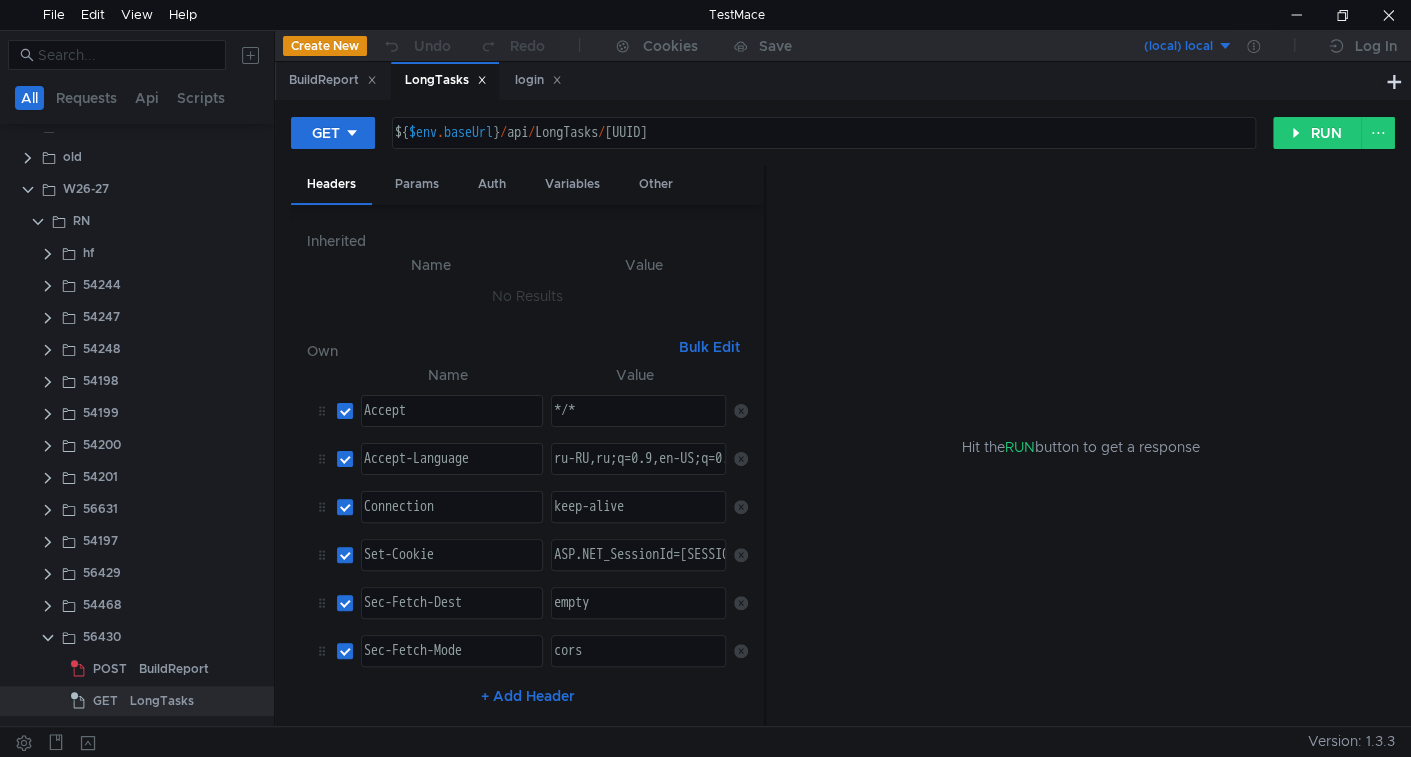 click on "${ $env . baseUrl } / api / LongTasks / 371c7dce-bb94-40c2-9aea-1dbbc2d4db5c" at bounding box center (822, 149) 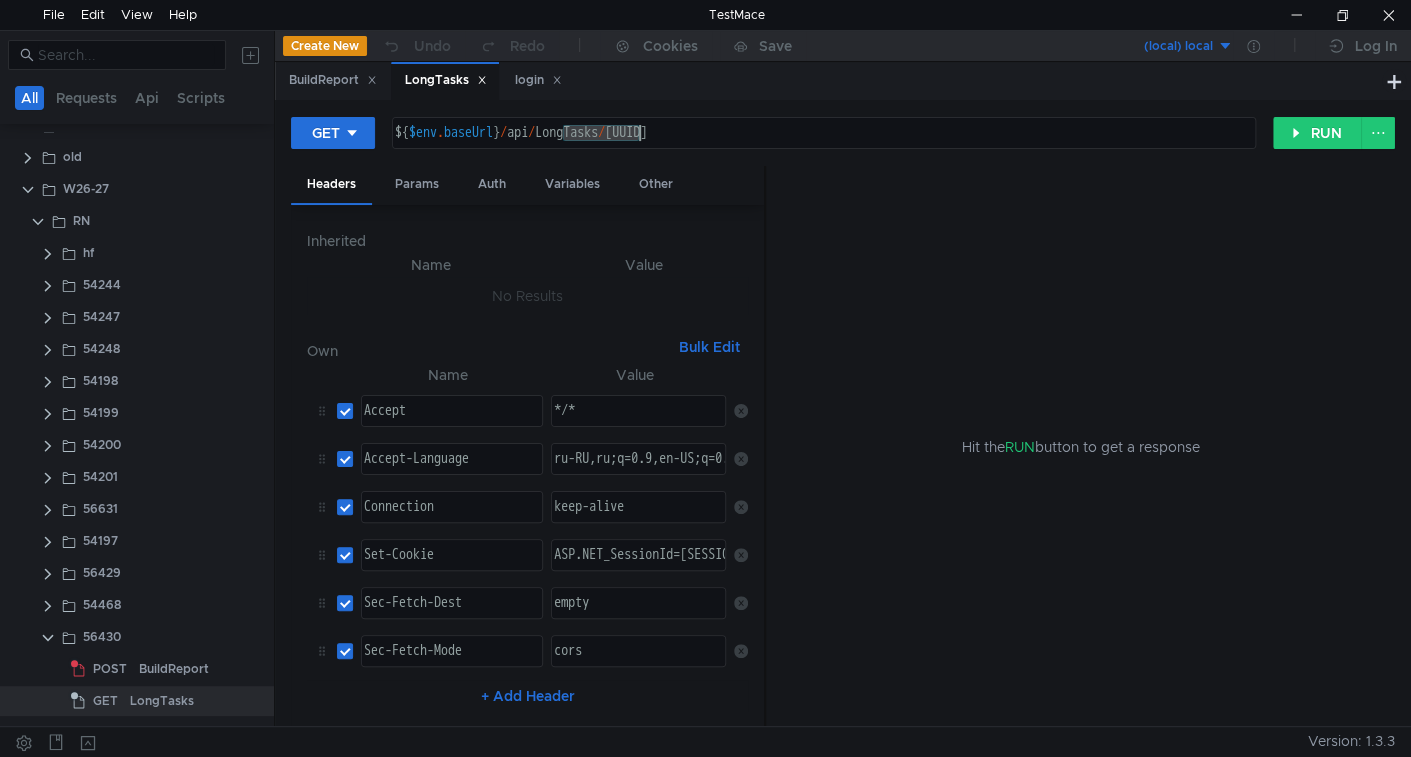 click on "${ $env . baseUrl } / api / LongTasks / 371c7dce-bb94-40c2-9aea-1dbbc2d4db5c" at bounding box center (822, 149) 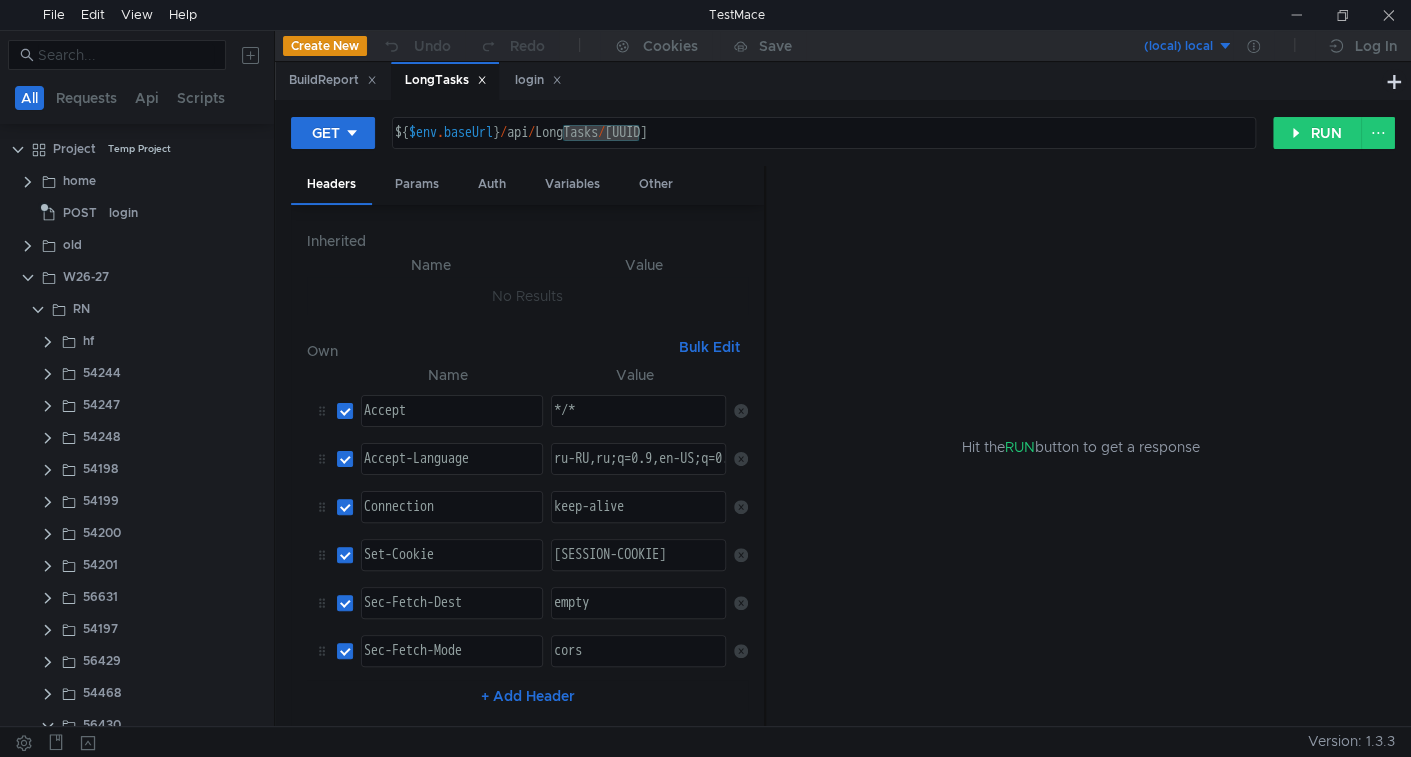 scroll, scrollTop: 0, scrollLeft: 0, axis: both 